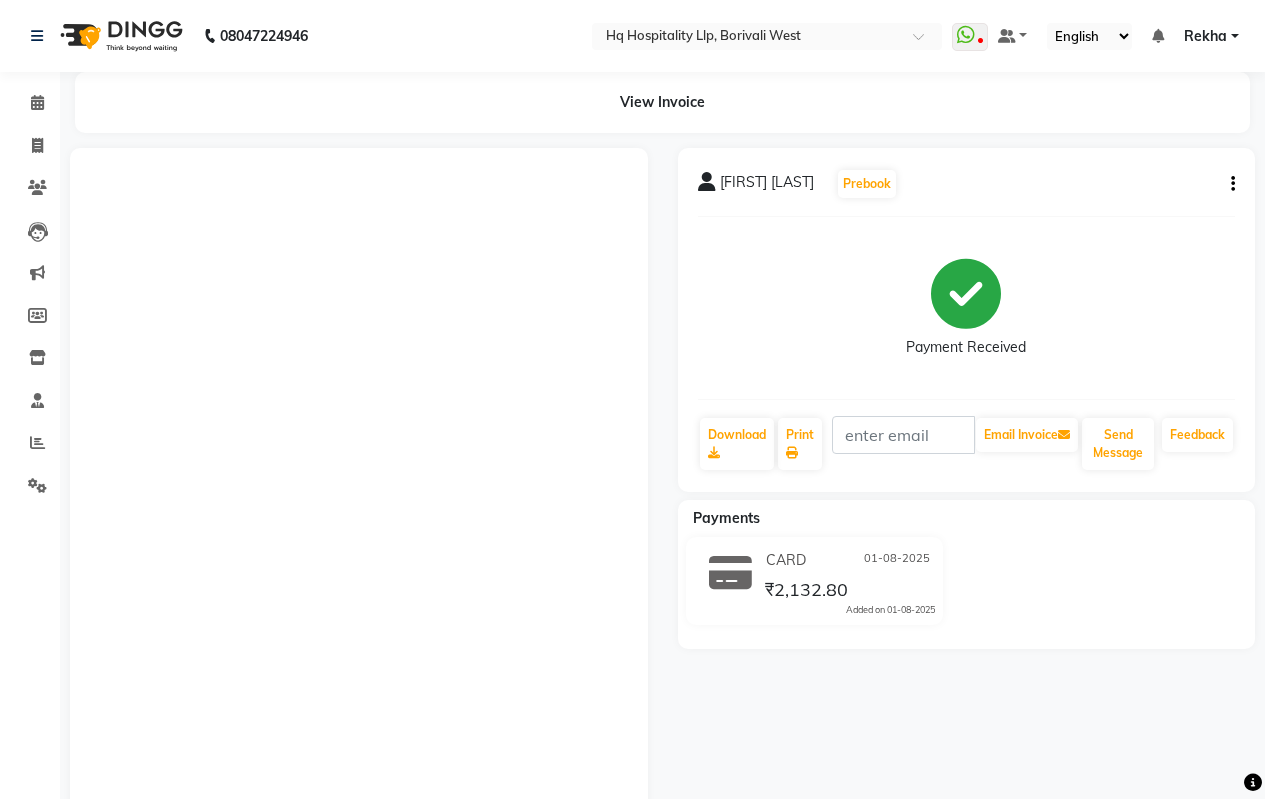 scroll, scrollTop: 0, scrollLeft: 0, axis: both 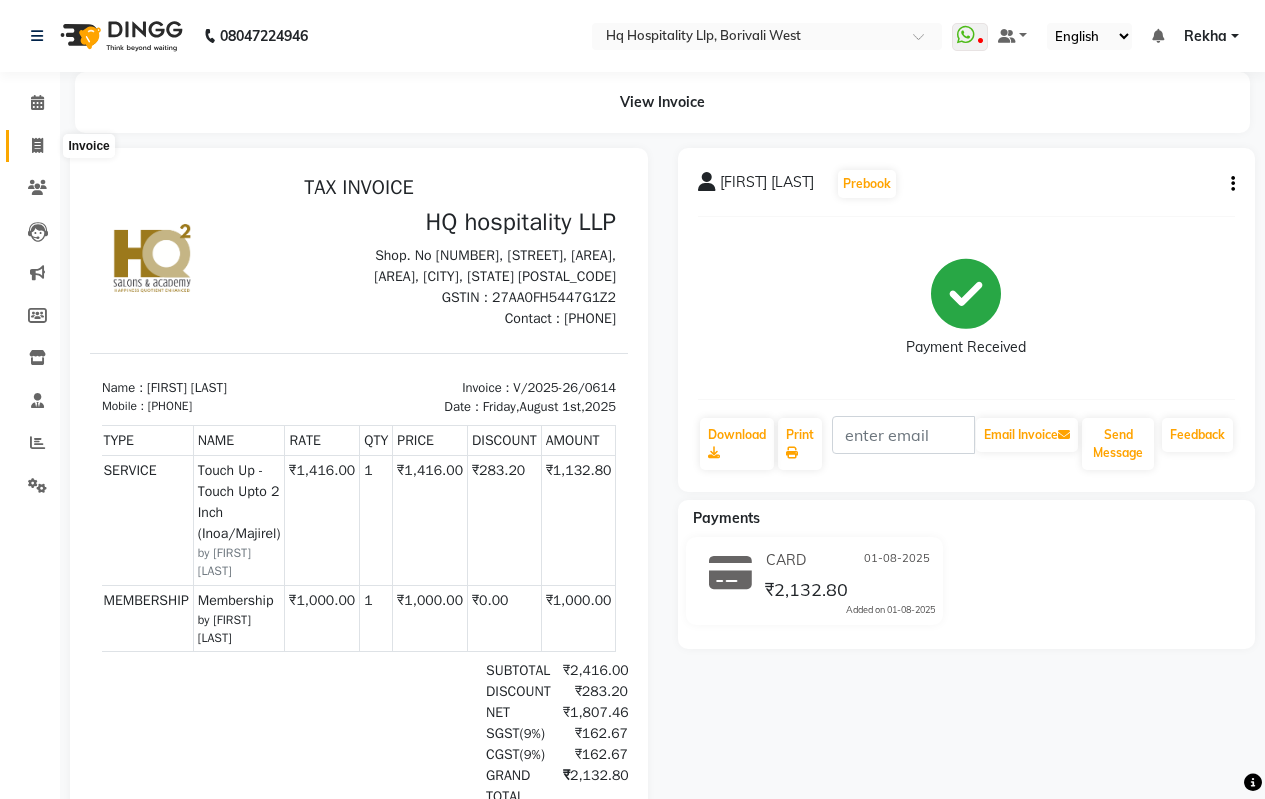 click 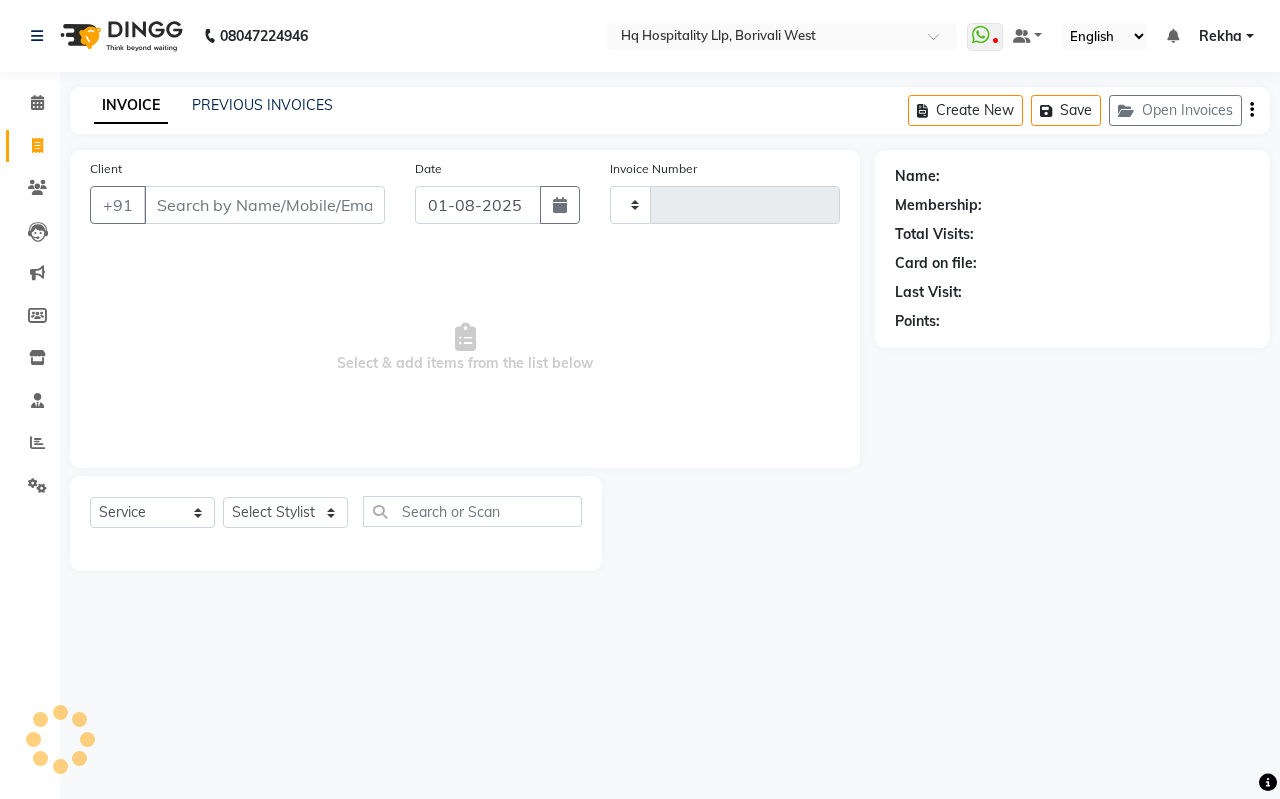 type on "0615" 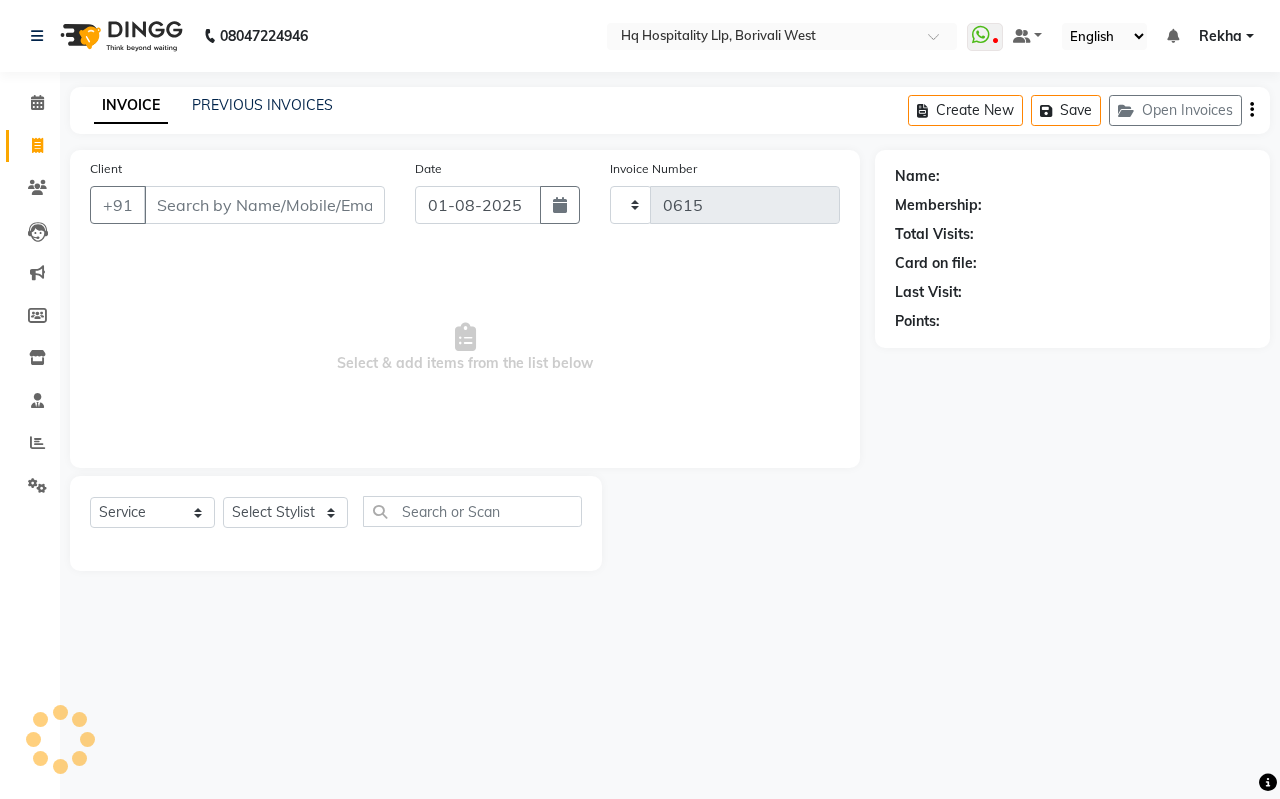 select on "7197" 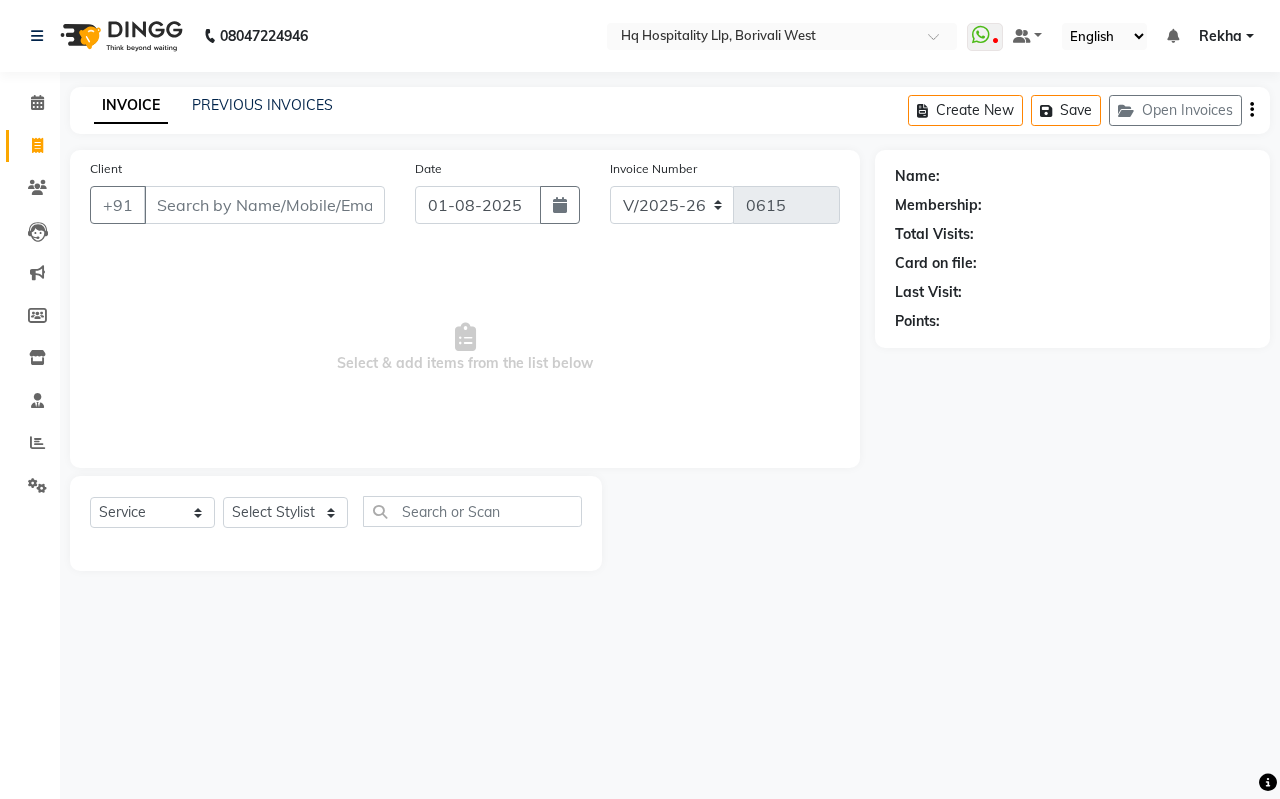 click on "Client" at bounding box center [264, 205] 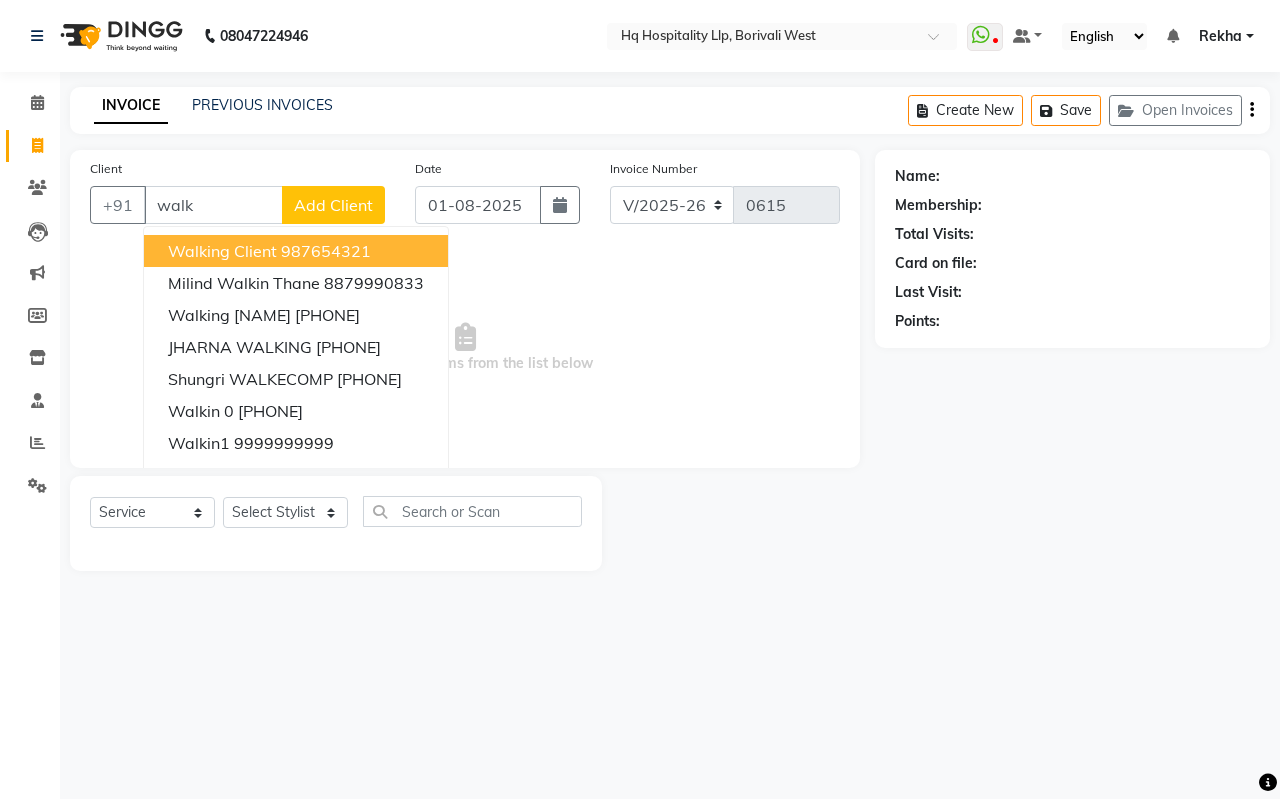 click on "Walking Client  987654321" at bounding box center [296, 251] 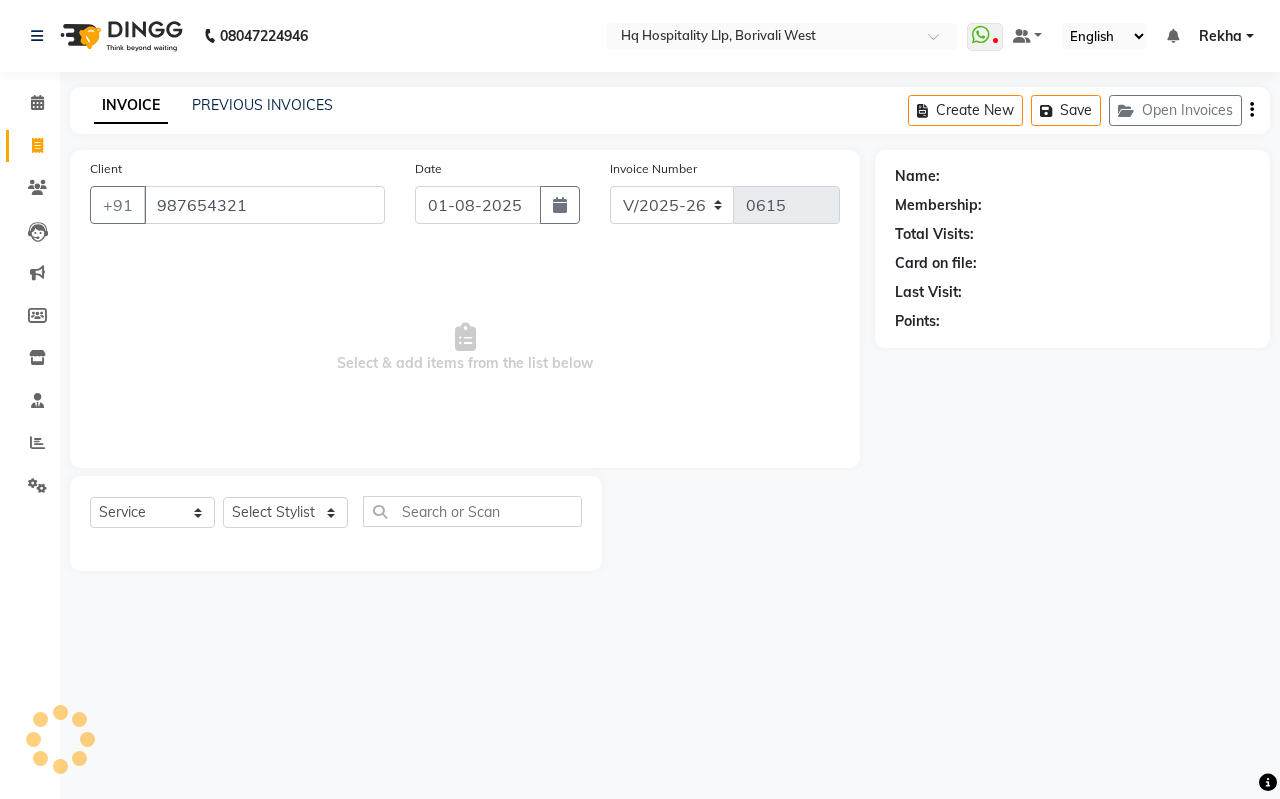 type on "987654321" 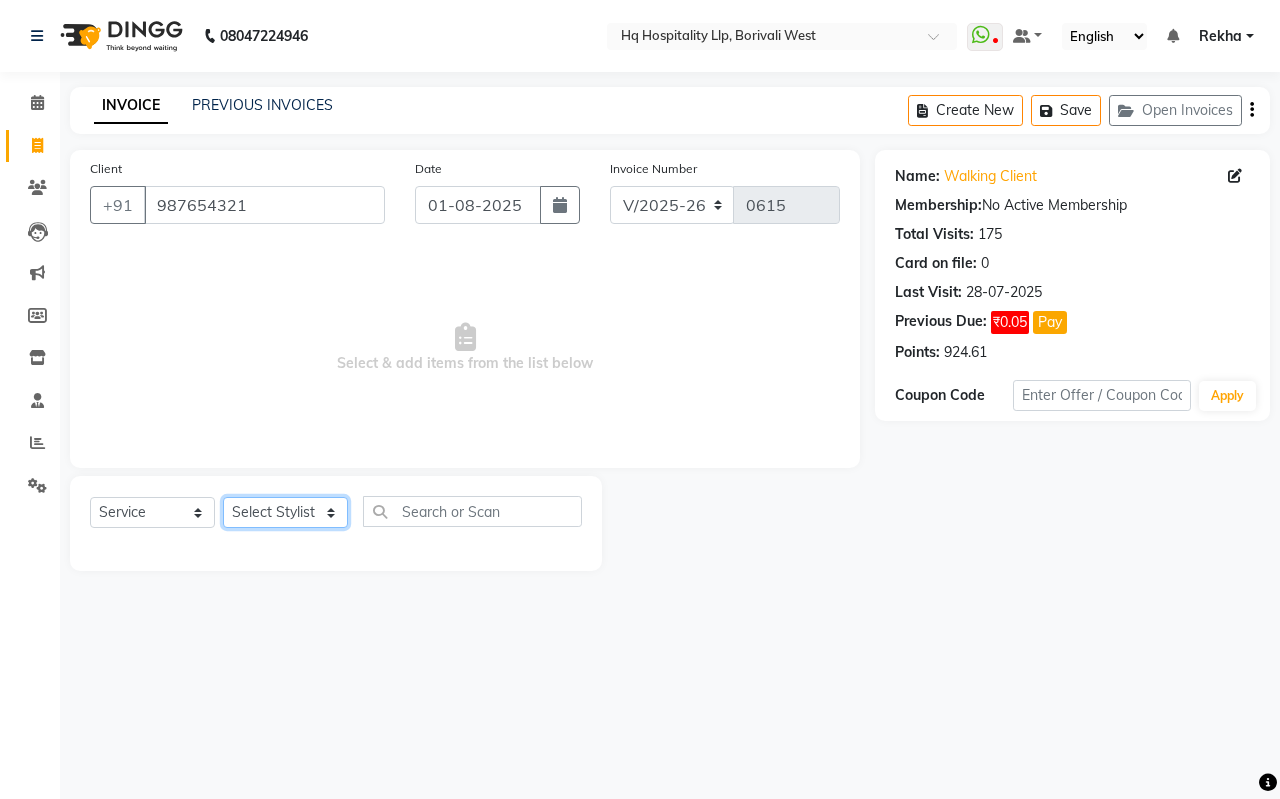 click on "Select Stylist ANAS  Manager Nazakat NOOR Old Staff Preeti Gaud Sandhya Shahbaaz Ali Supriya Sushma Bisht sweety Yusuf" 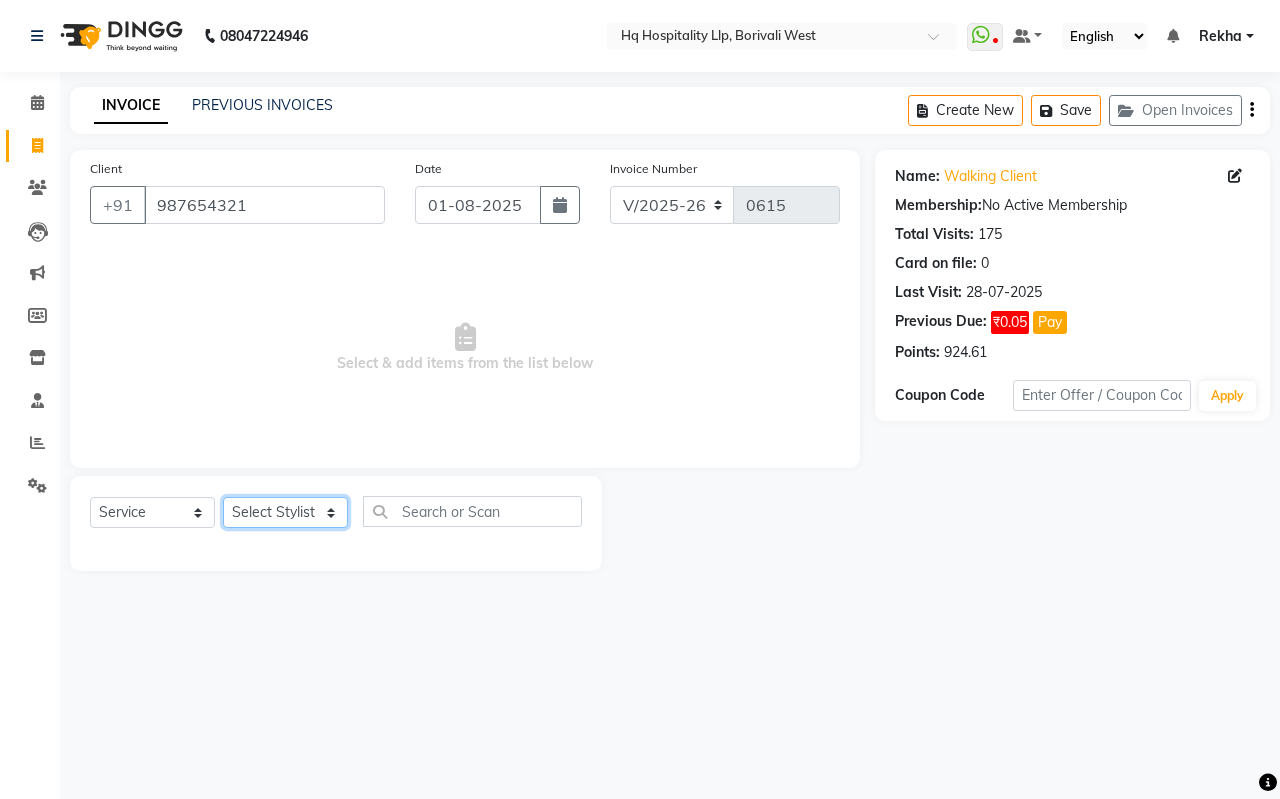 select on "87140" 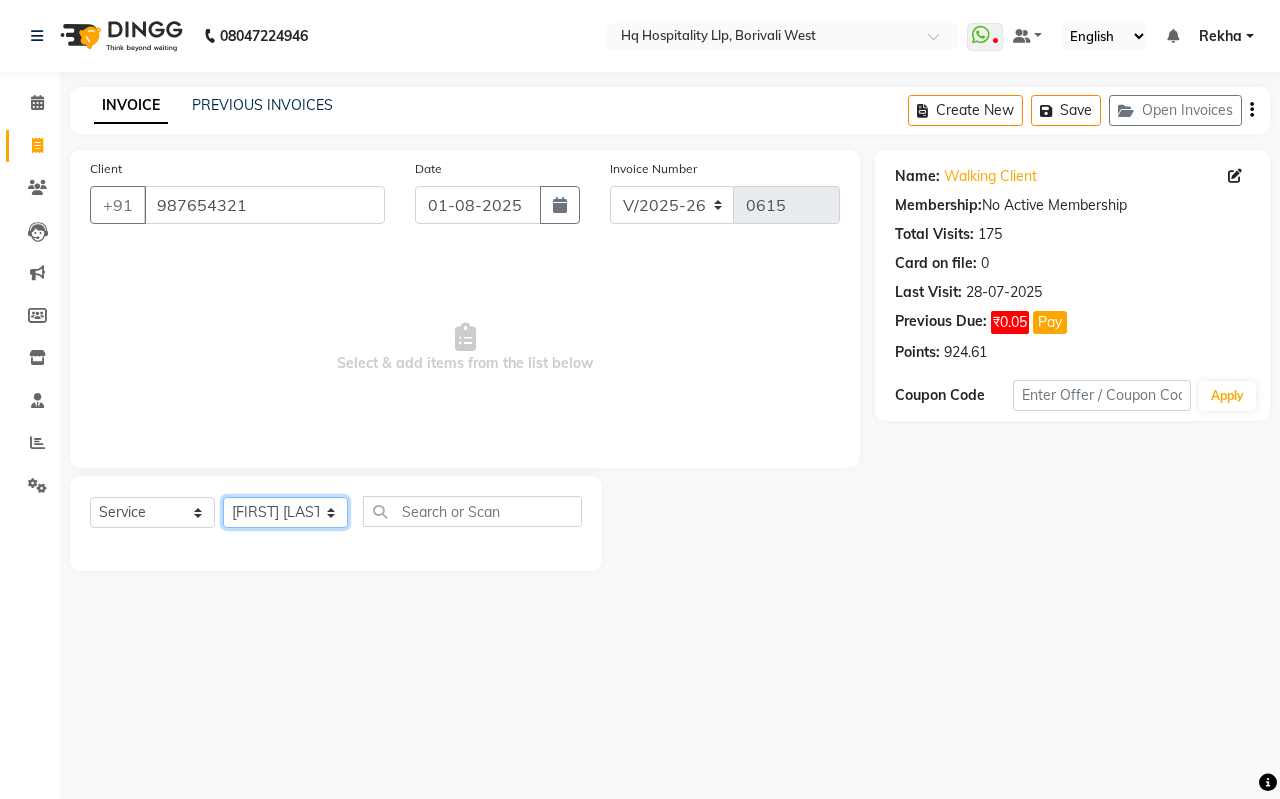 click on "Select Stylist ANAS  Manager Nazakat NOOR Old Staff Preeti Gaud Sandhya Shahbaaz Ali Supriya Sushma Bisht sweety Yusuf" 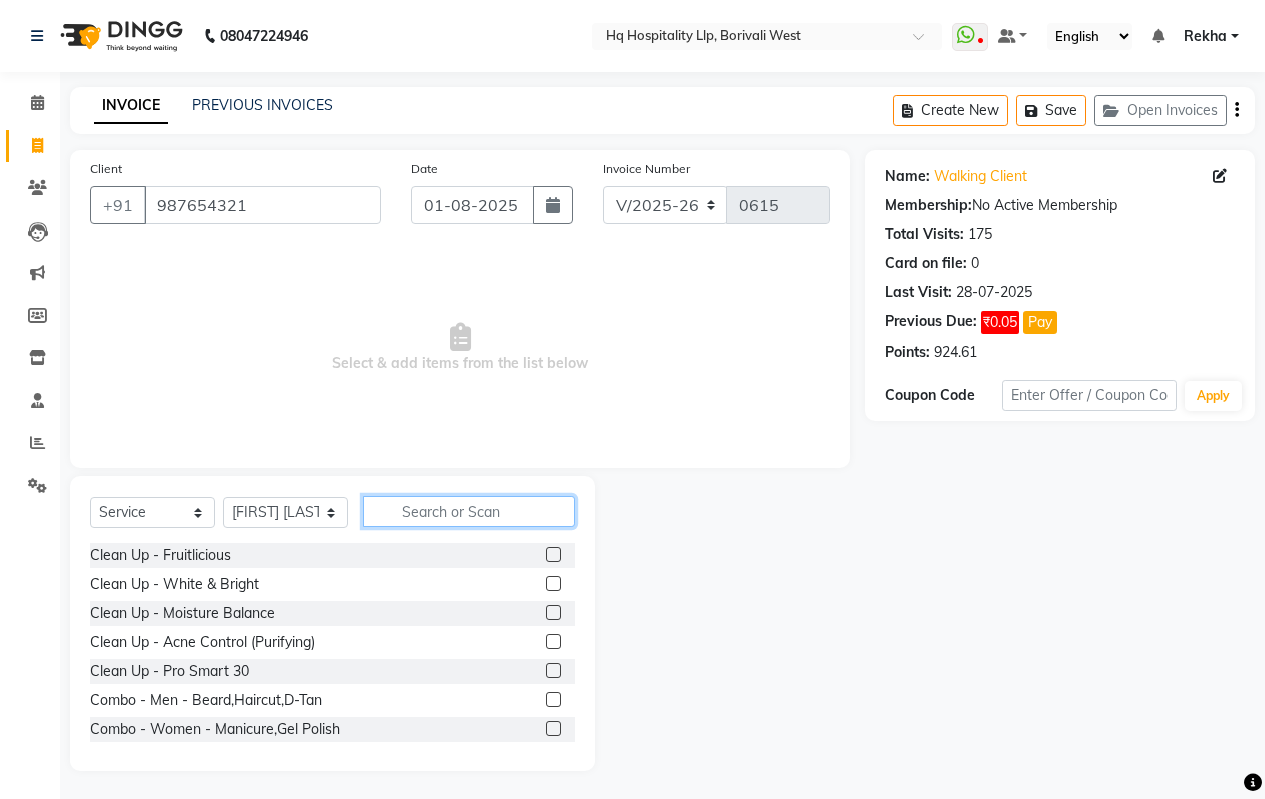 click 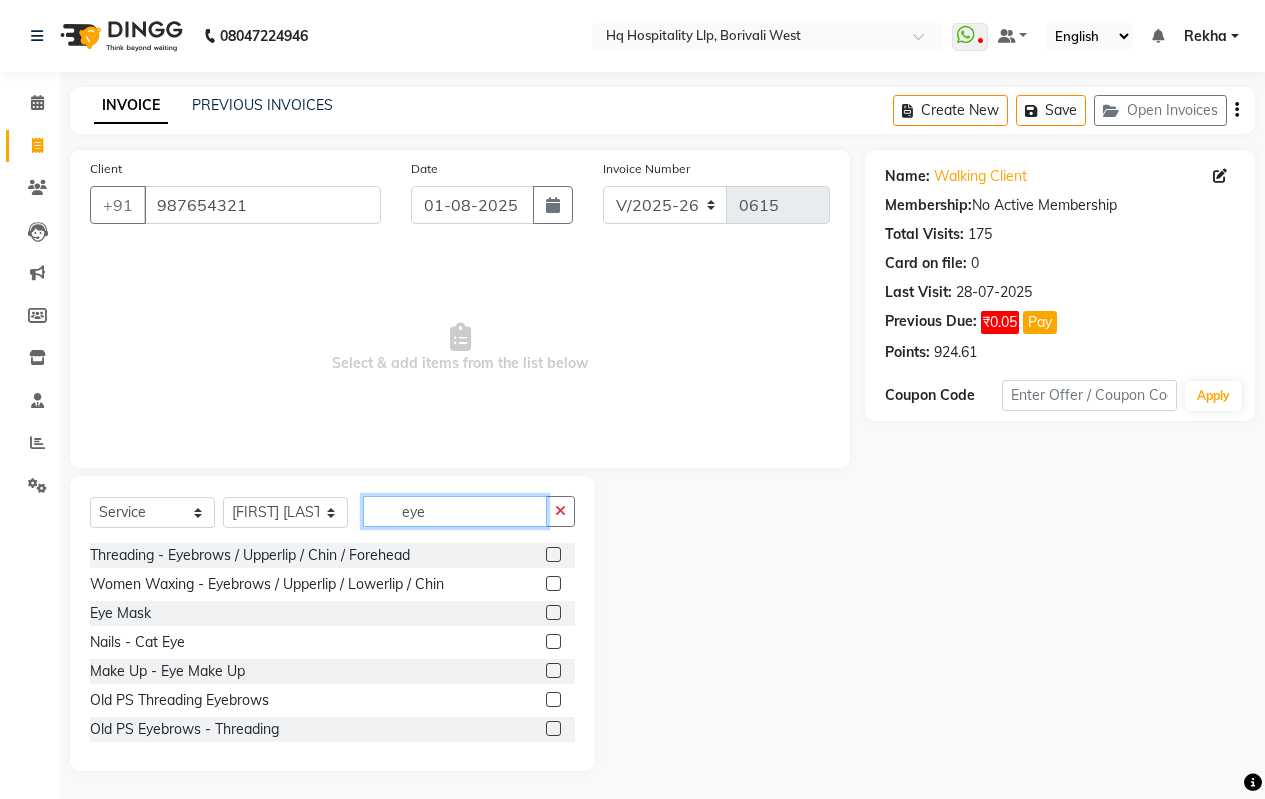 type on "eye" 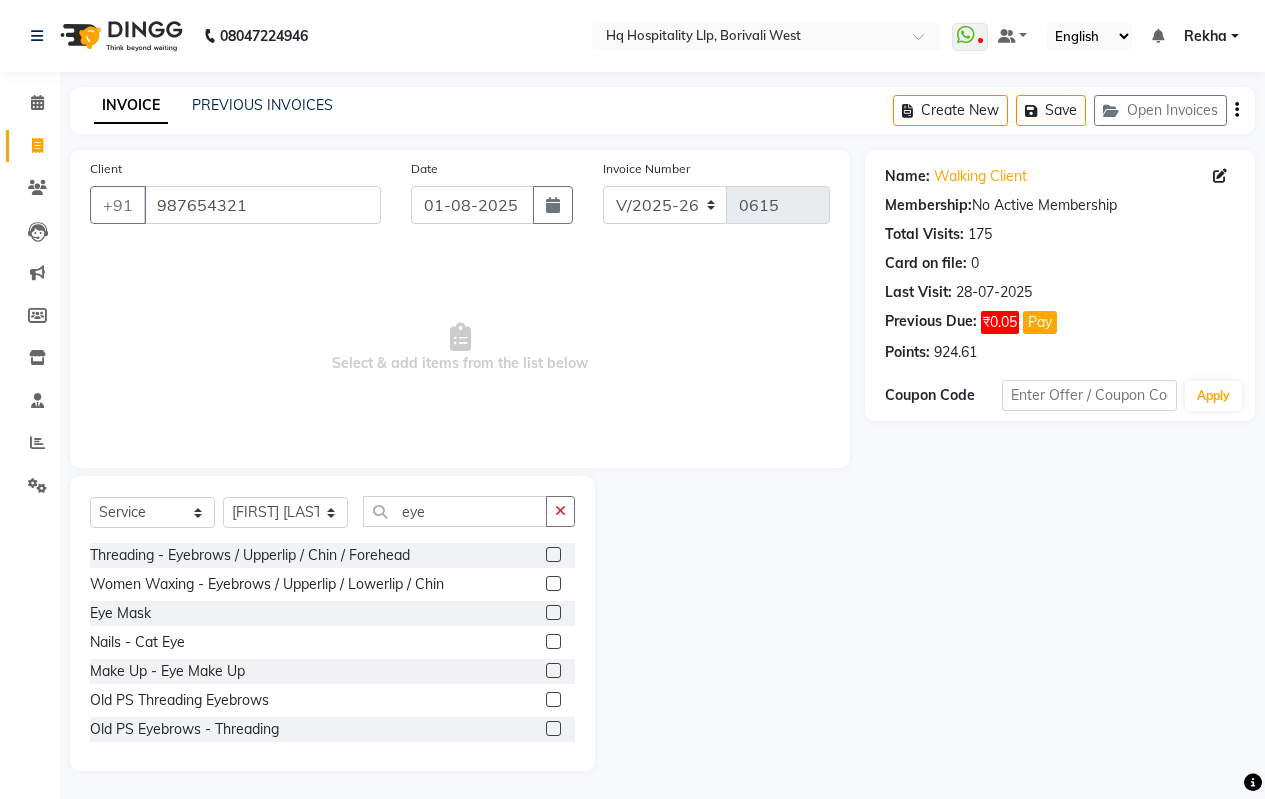 click 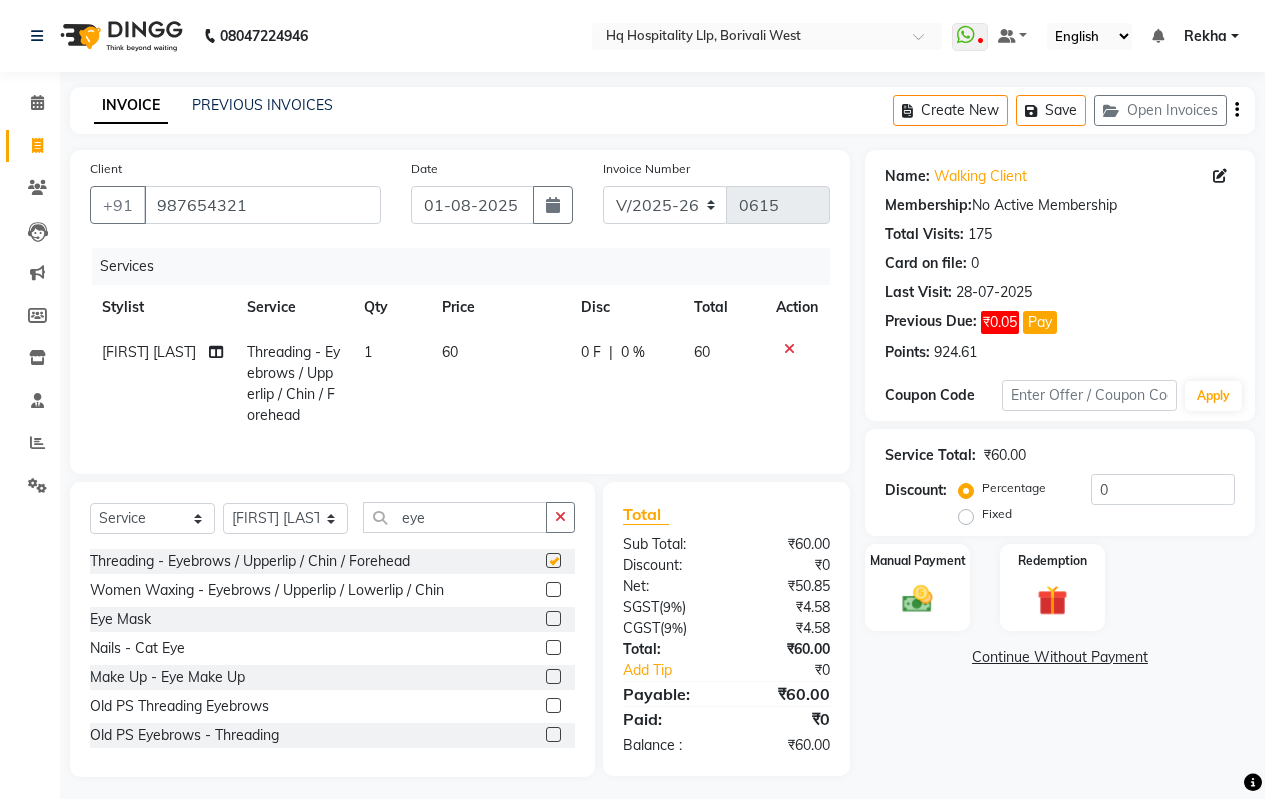 checkbox on "false" 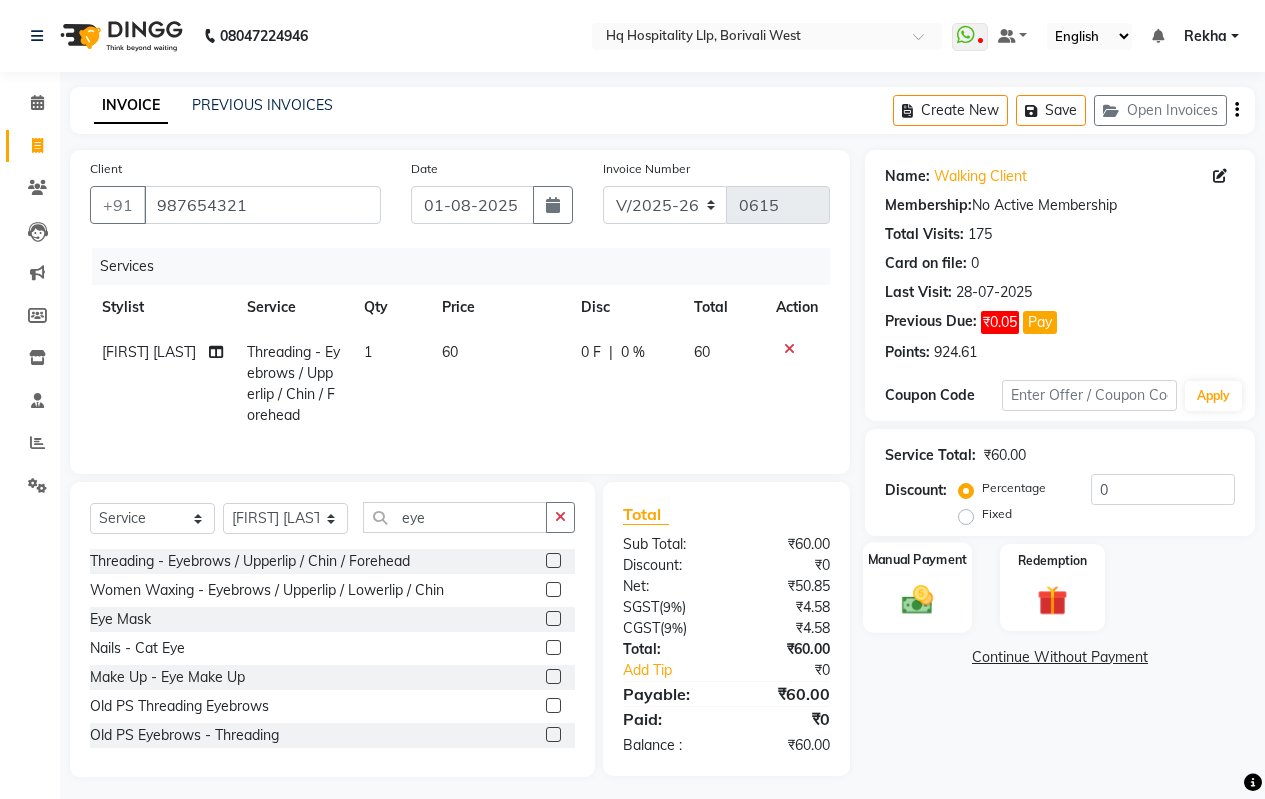 click on "Manual Payment" 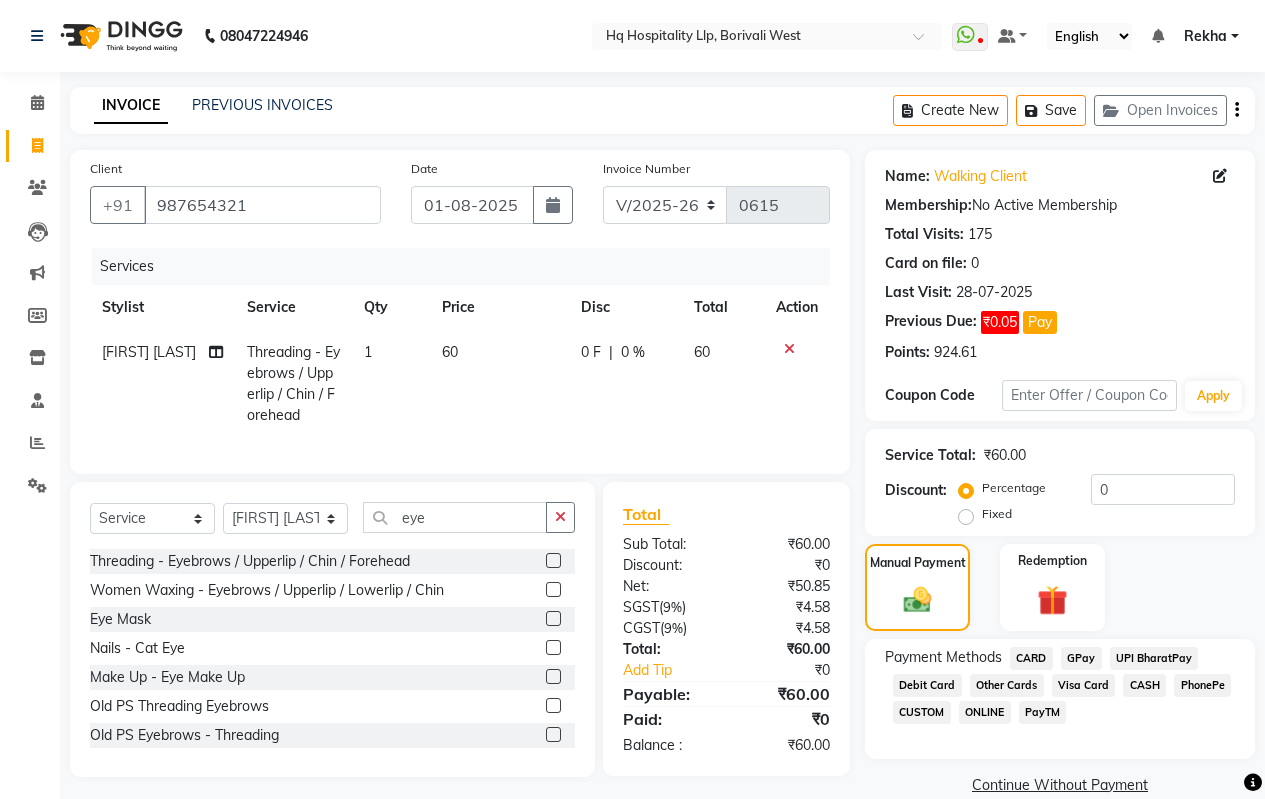 click on "PhonePe" 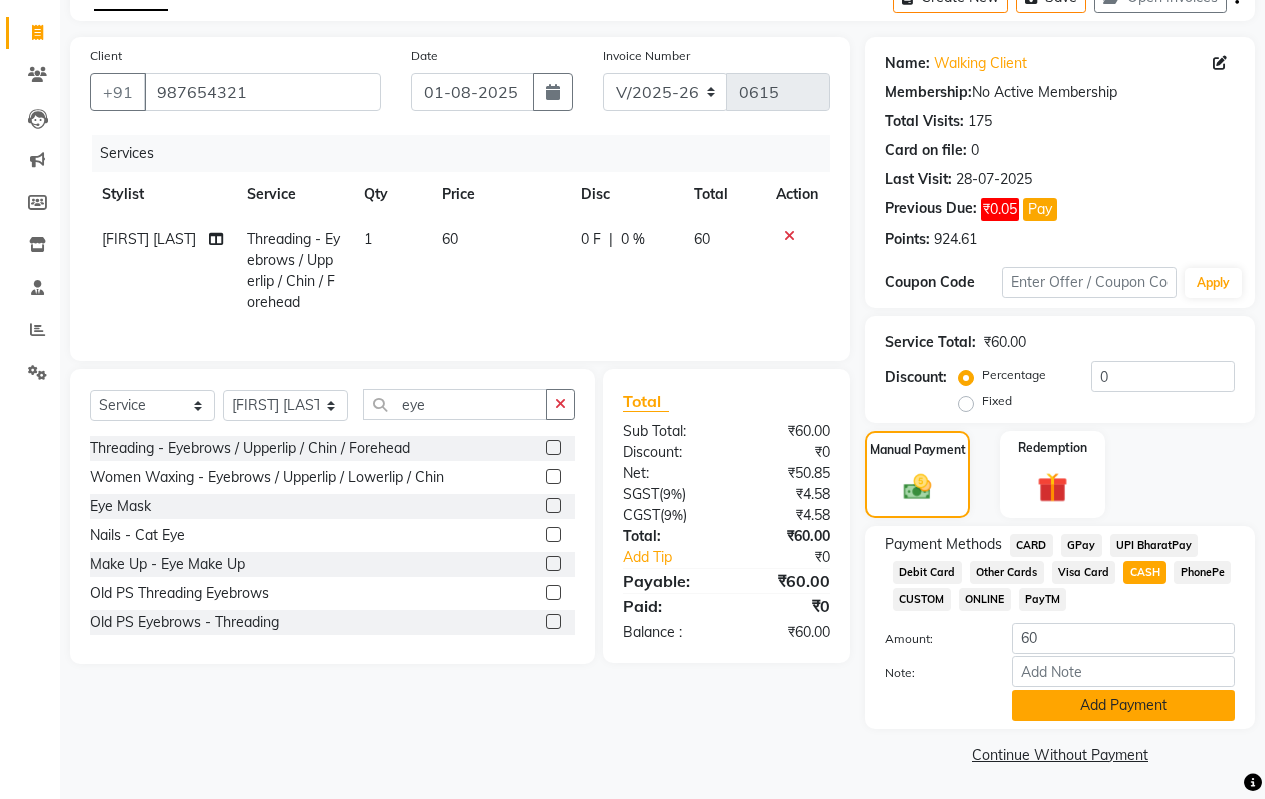 scroll, scrollTop: 114, scrollLeft: 0, axis: vertical 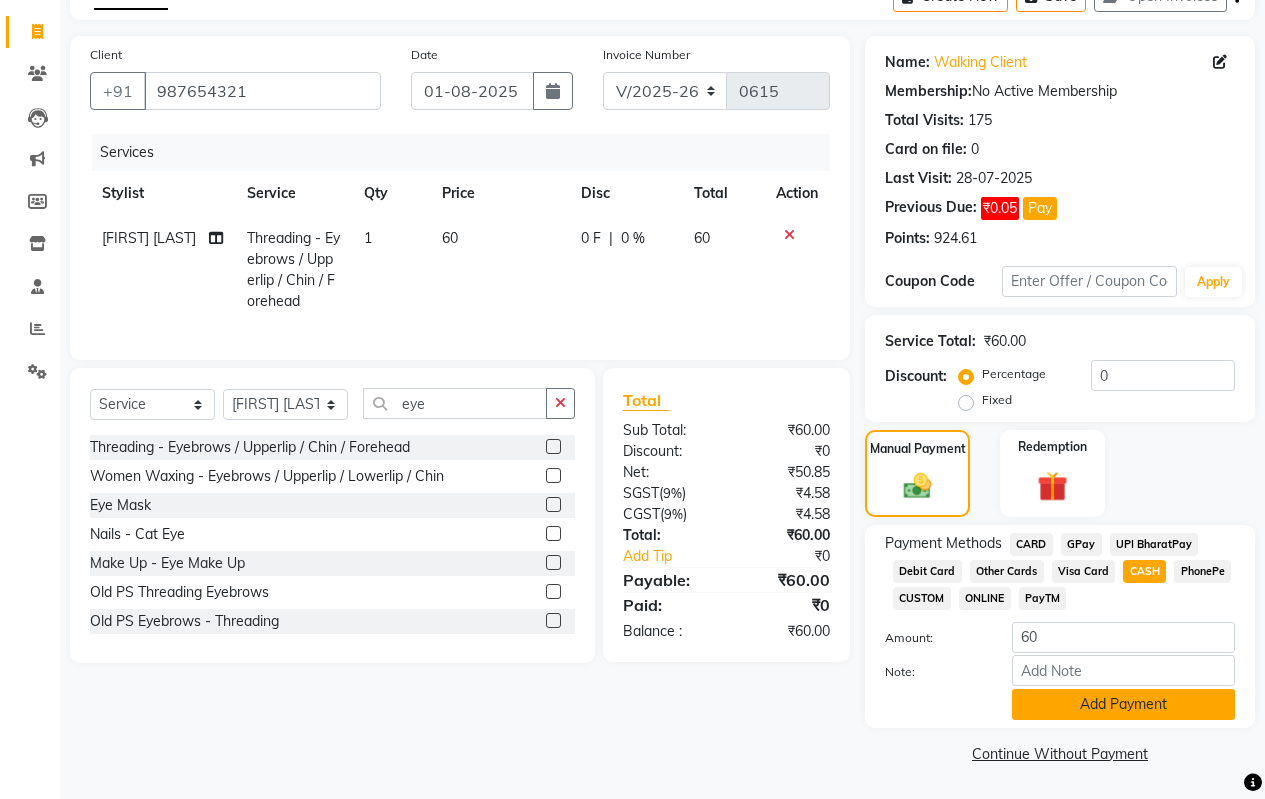 click on "Add Payment" 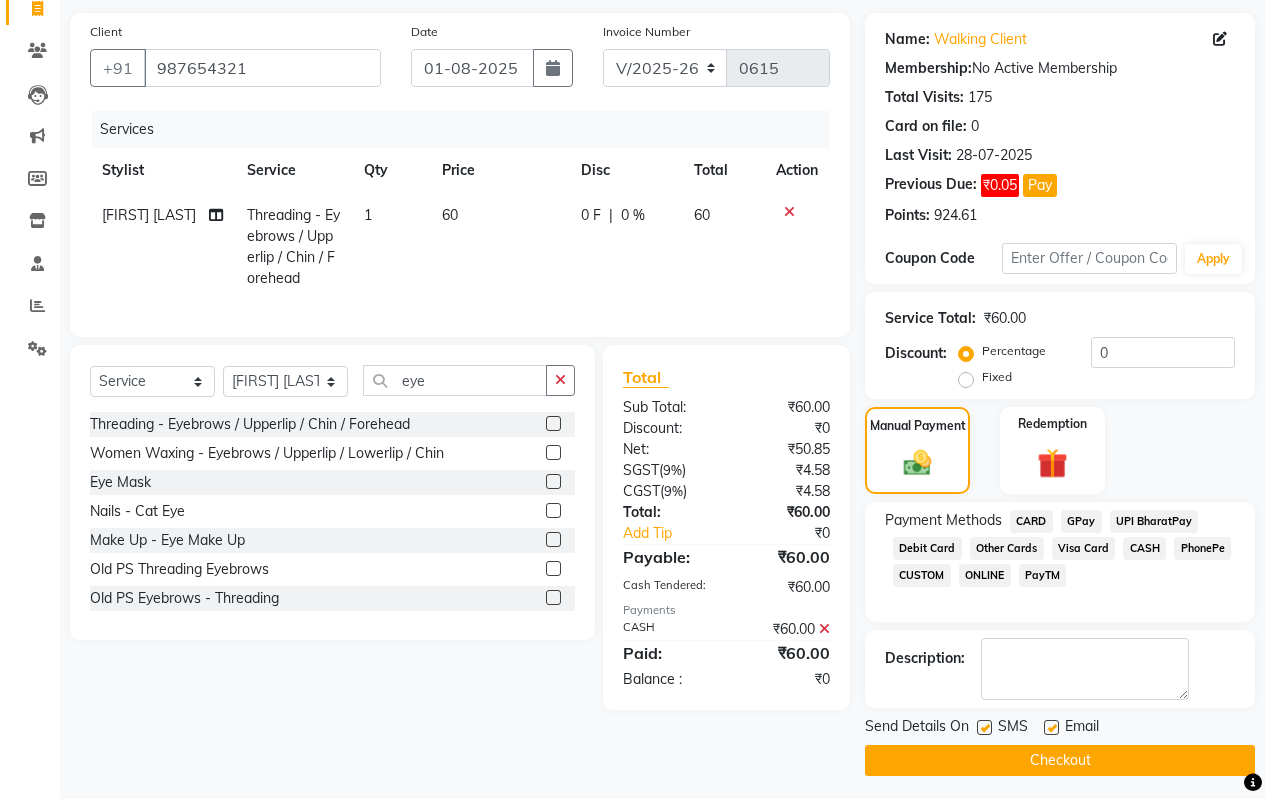 scroll, scrollTop: 144, scrollLeft: 0, axis: vertical 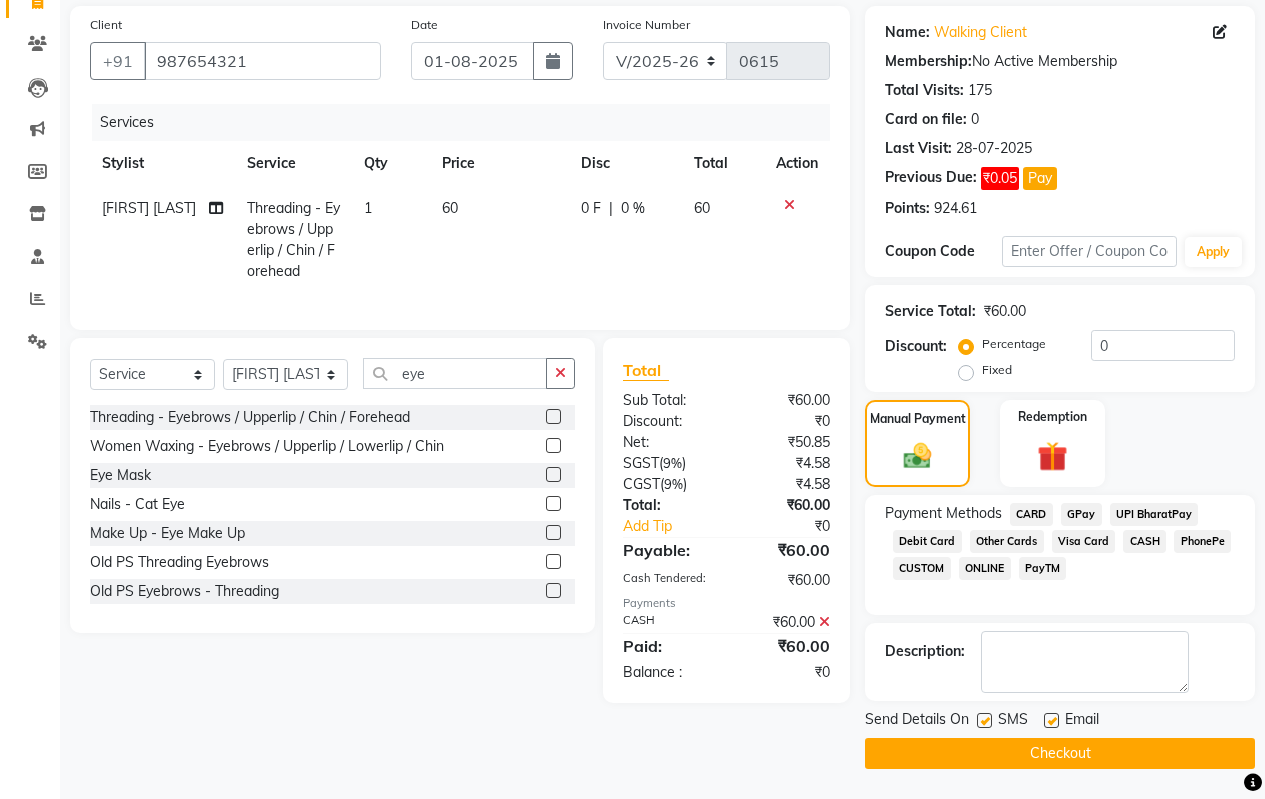 click on "Checkout" 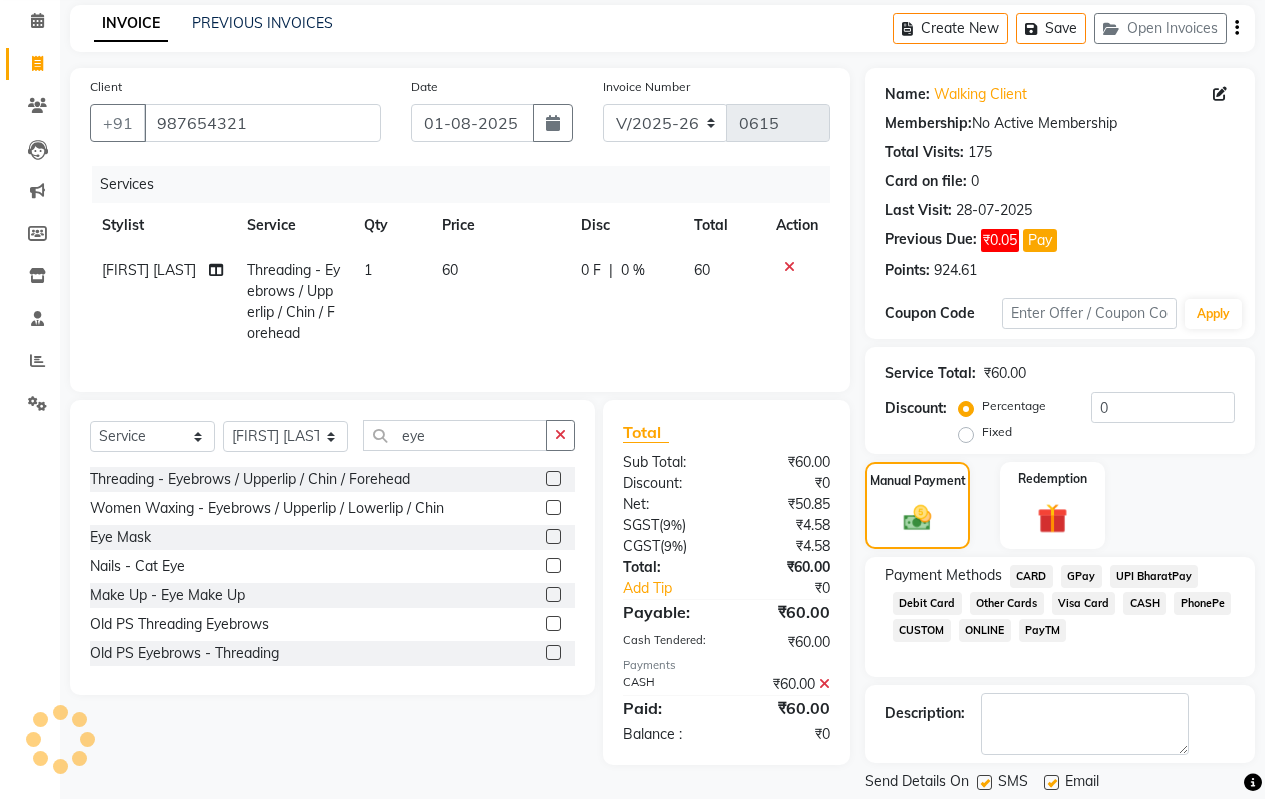 scroll, scrollTop: 0, scrollLeft: 0, axis: both 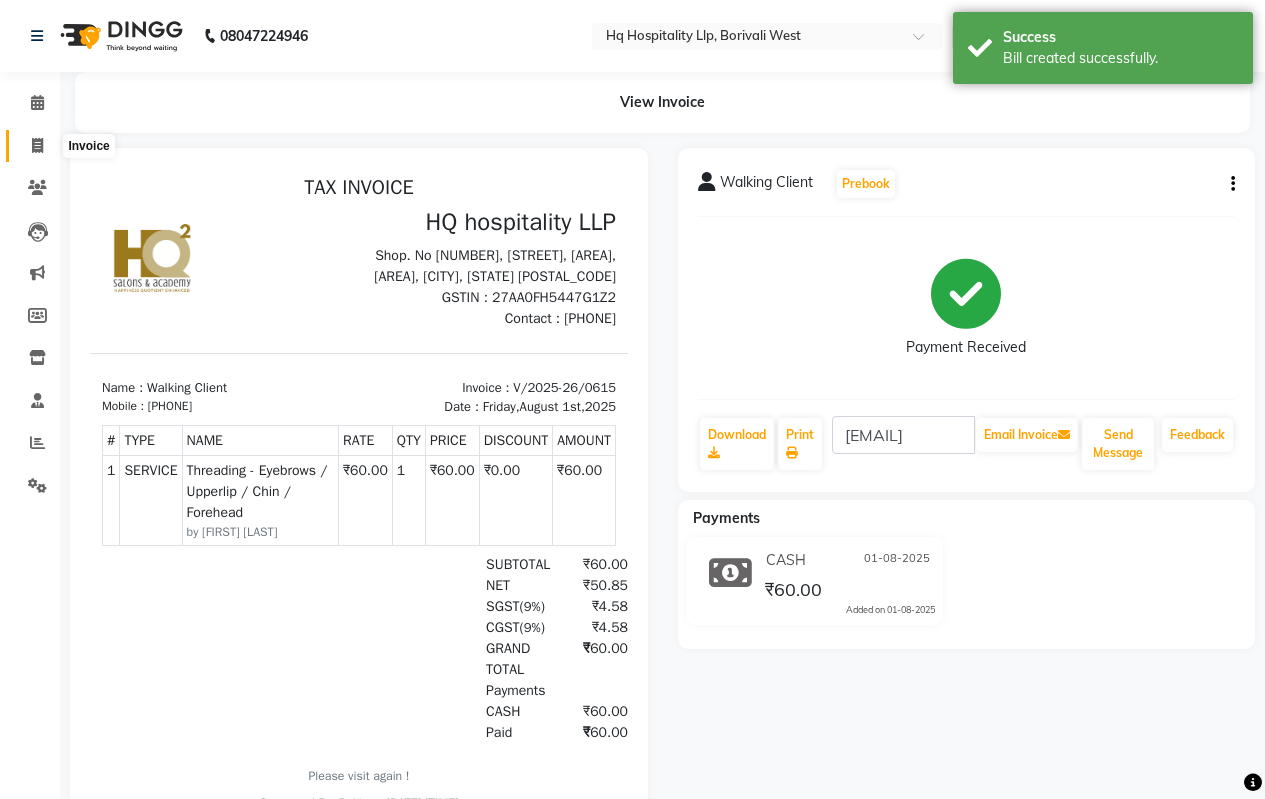 click 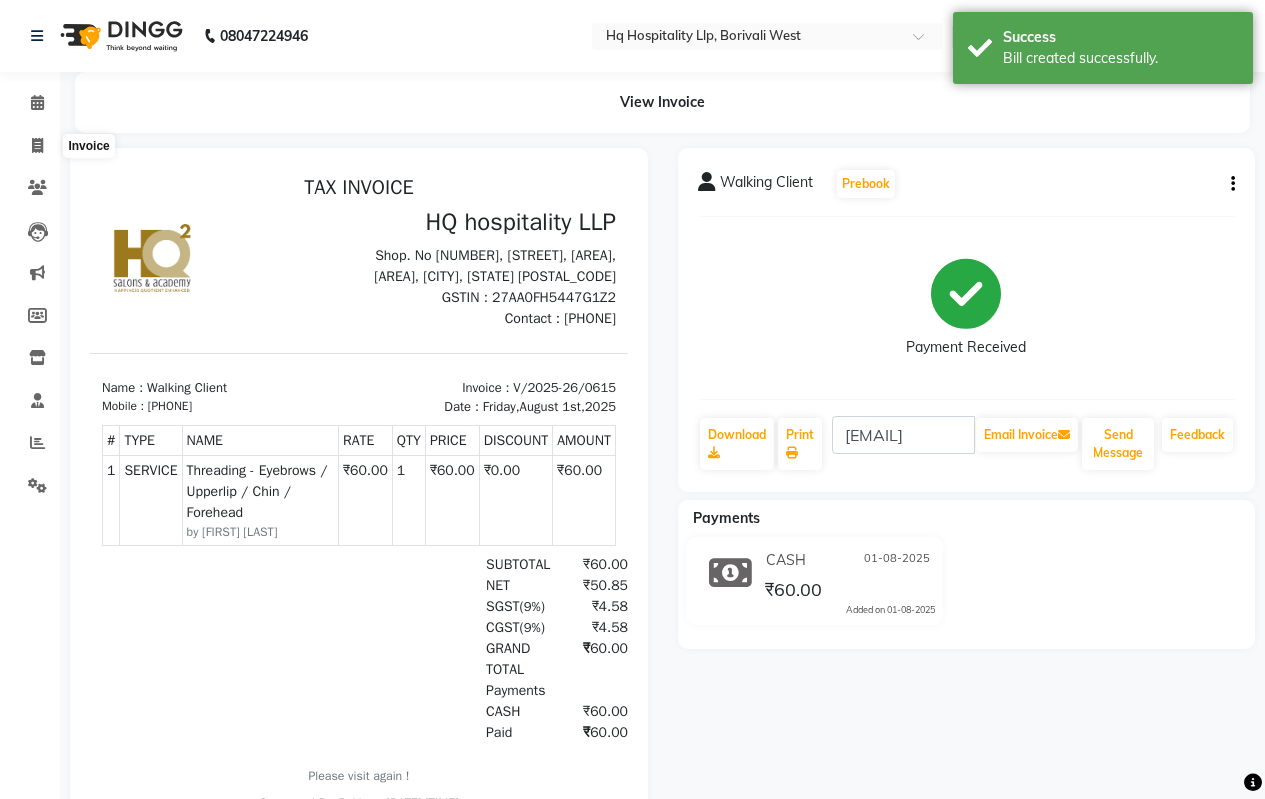 select on "service" 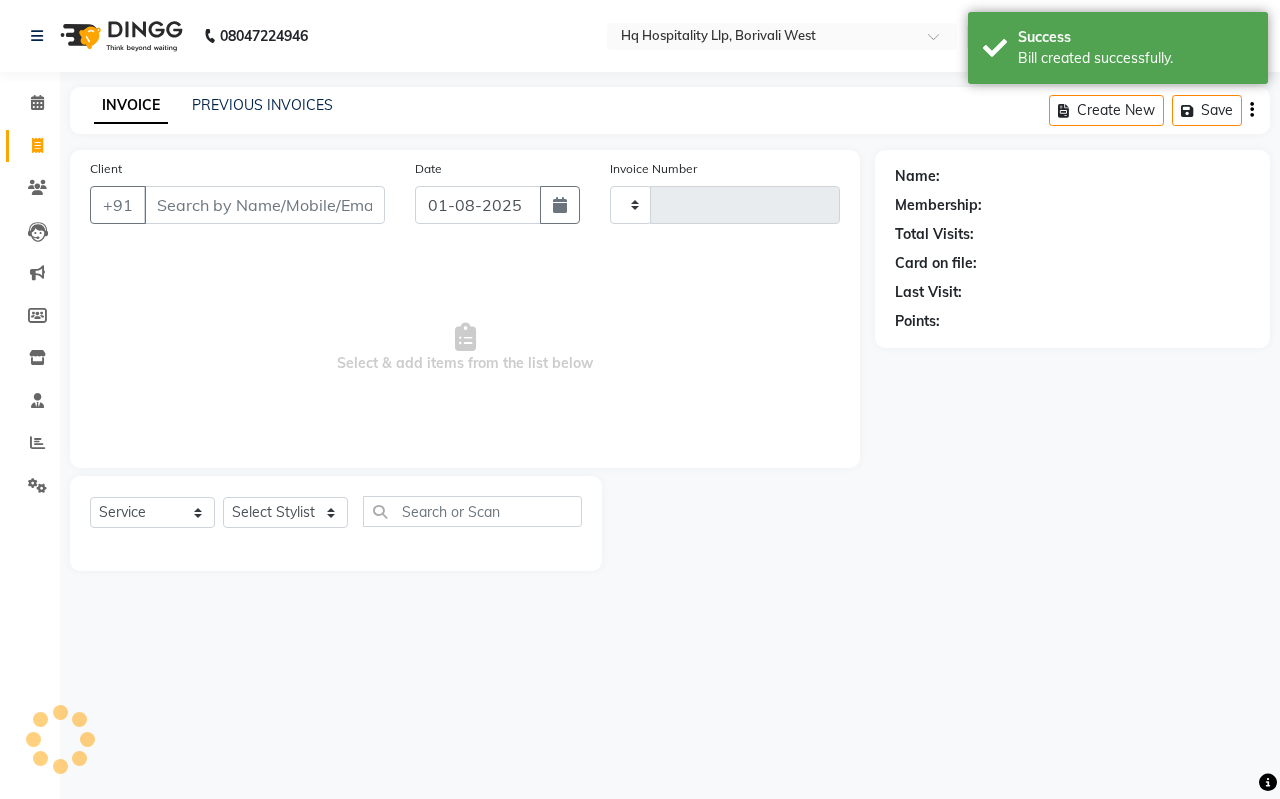 type on "0616" 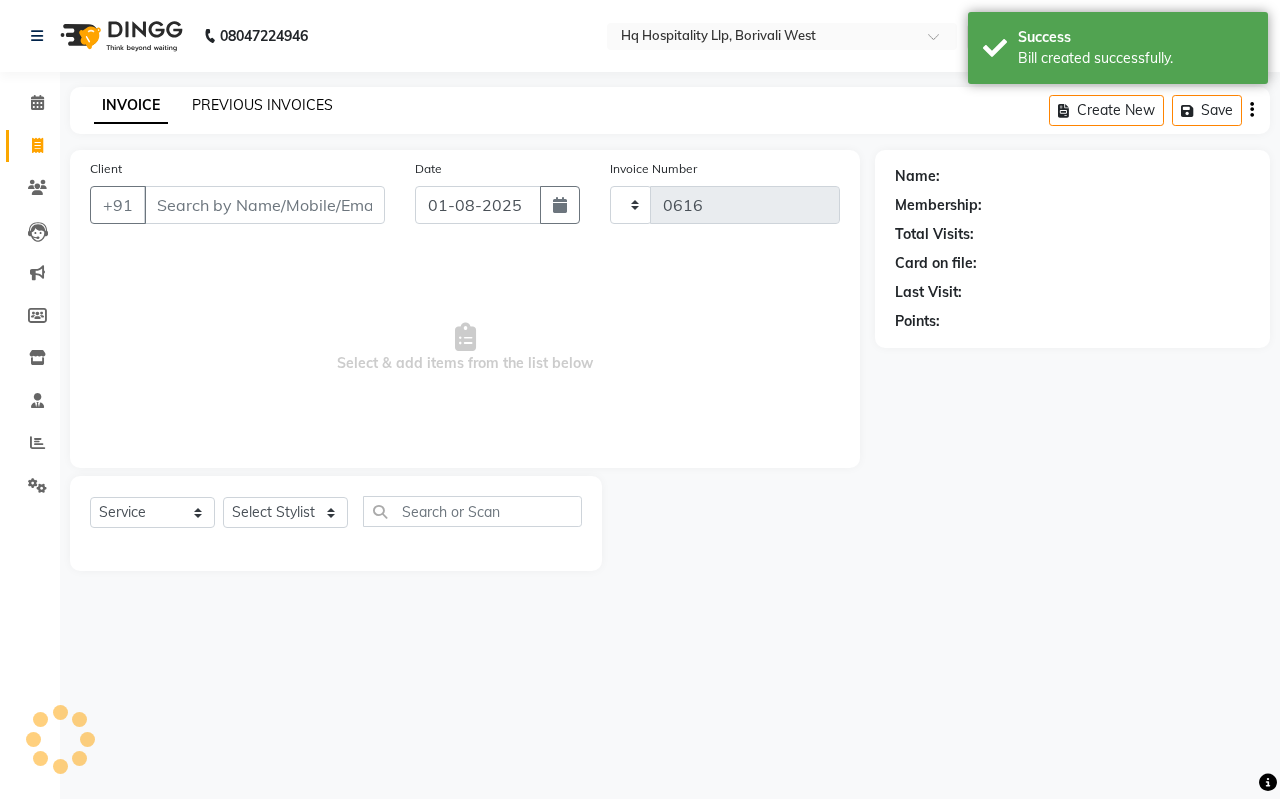 select on "7197" 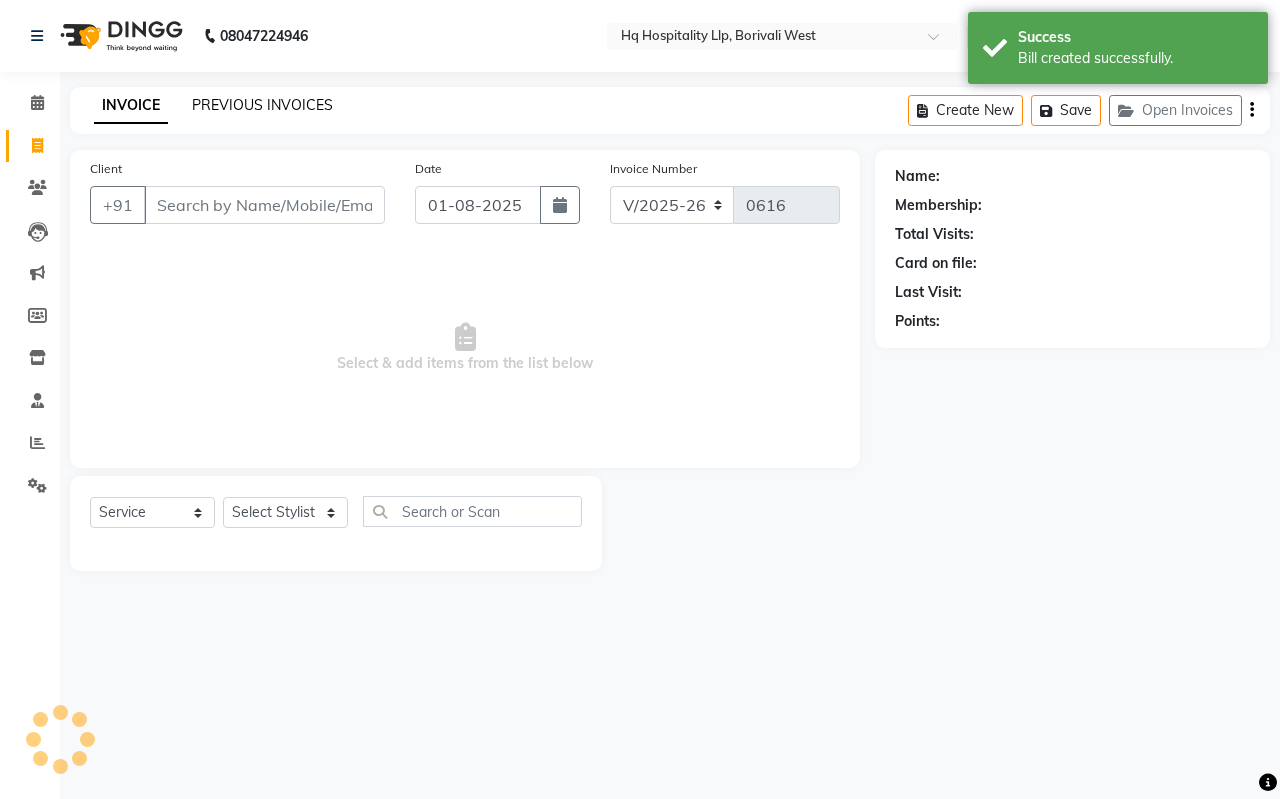 click on "PREVIOUS INVOICES" 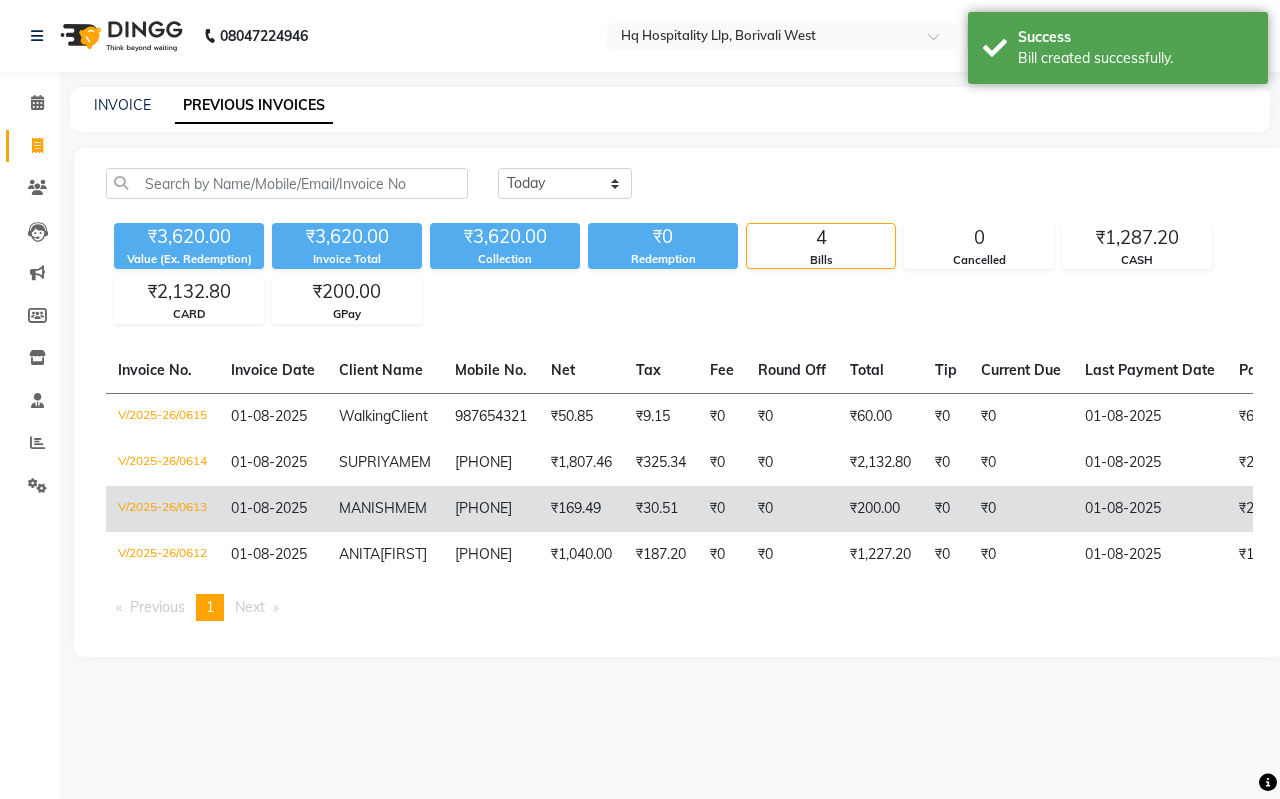 click on "V/2025-26/0613" 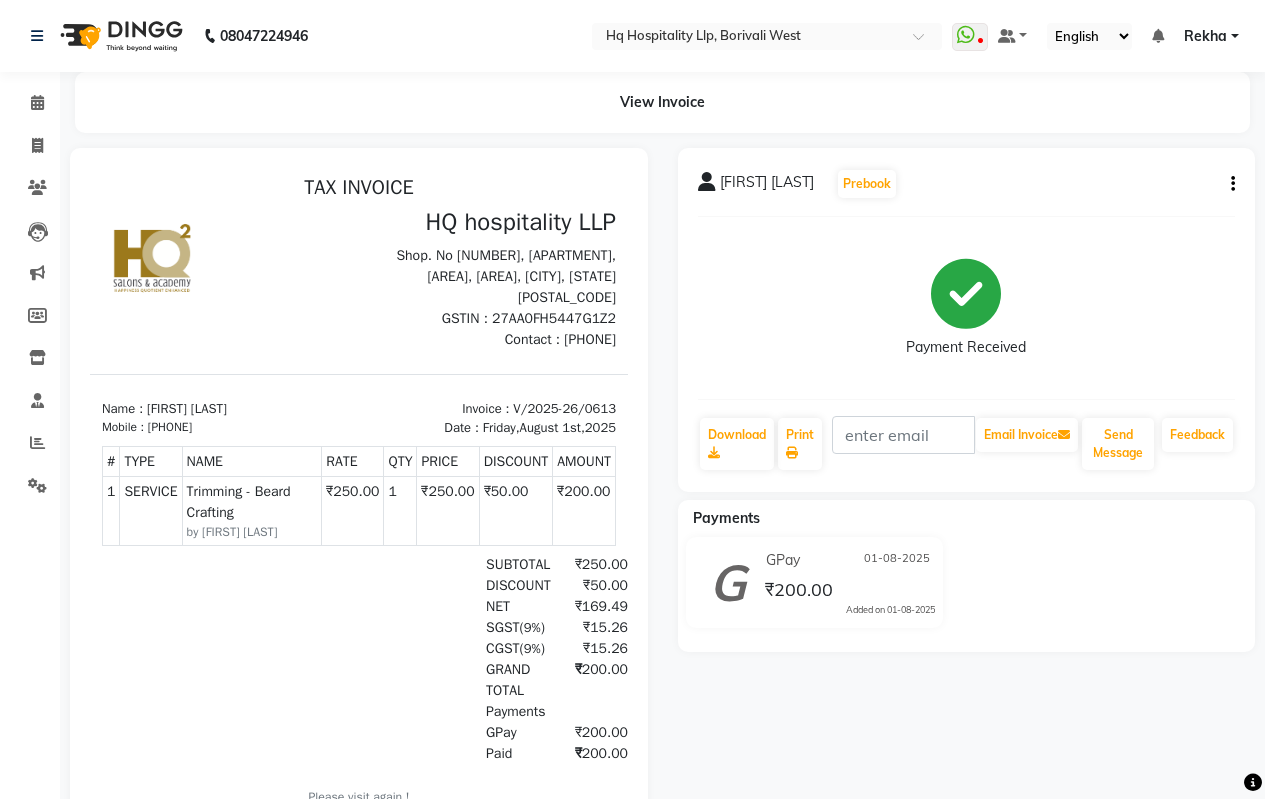 scroll, scrollTop: 0, scrollLeft: 0, axis: both 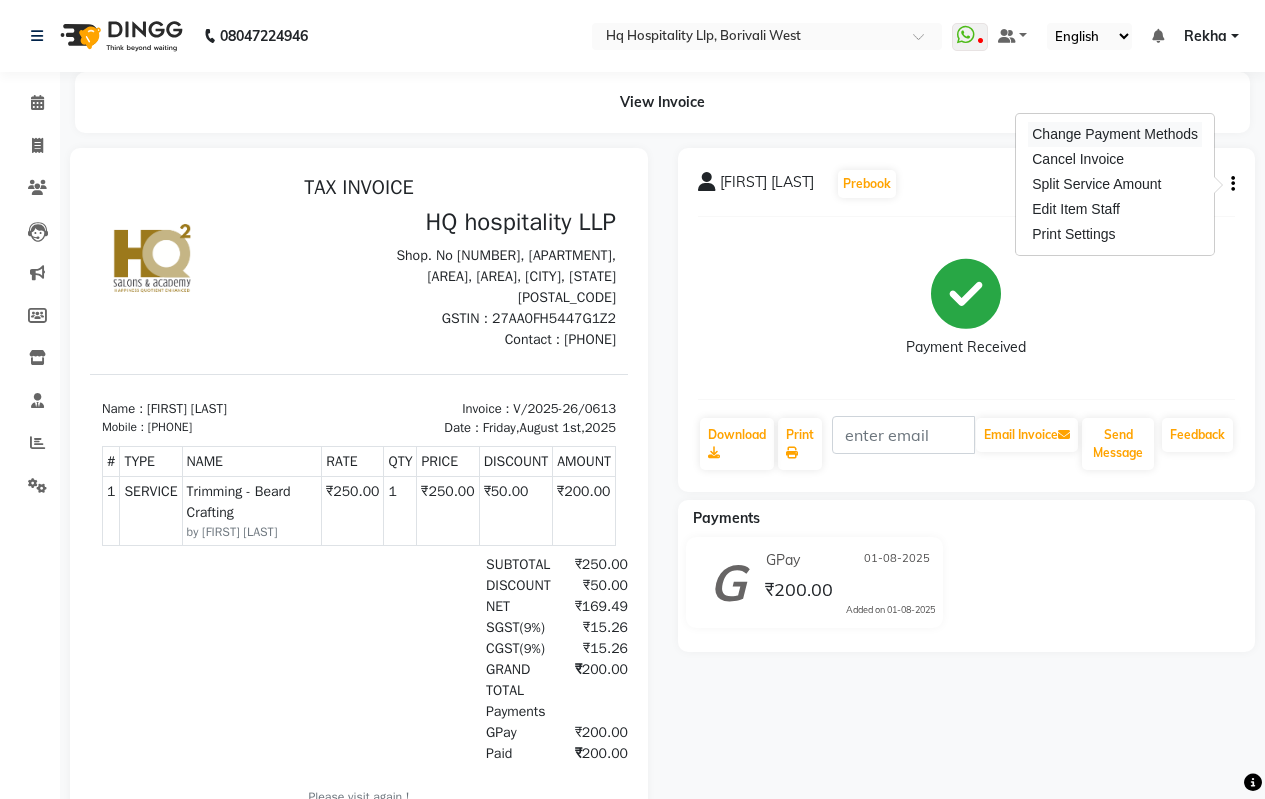 click on "Change Payment Methods" at bounding box center (1115, 134) 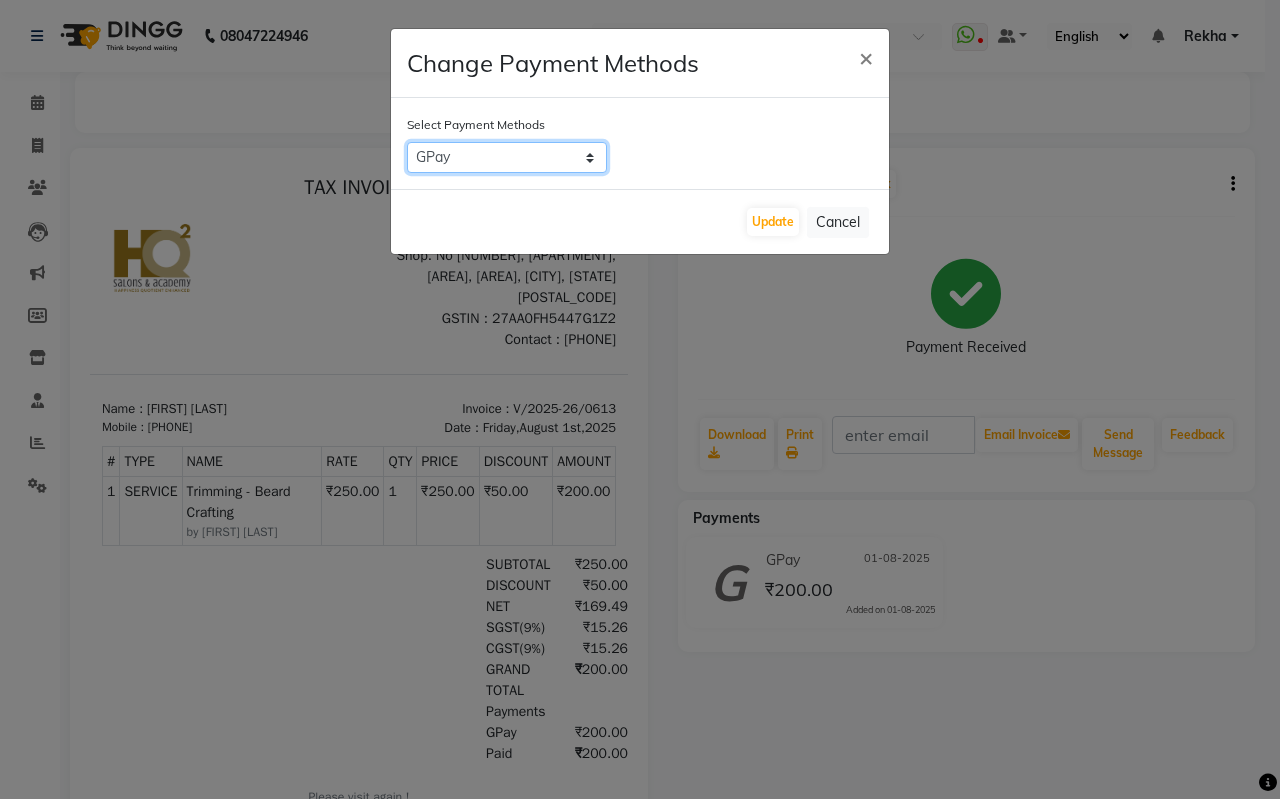 click on "CARD   GPay   UPI BharatPay   Debit Card   Other Cards   Visa Card   CASH   PhonePe   CUSTOM   ONLINE   PayTM" 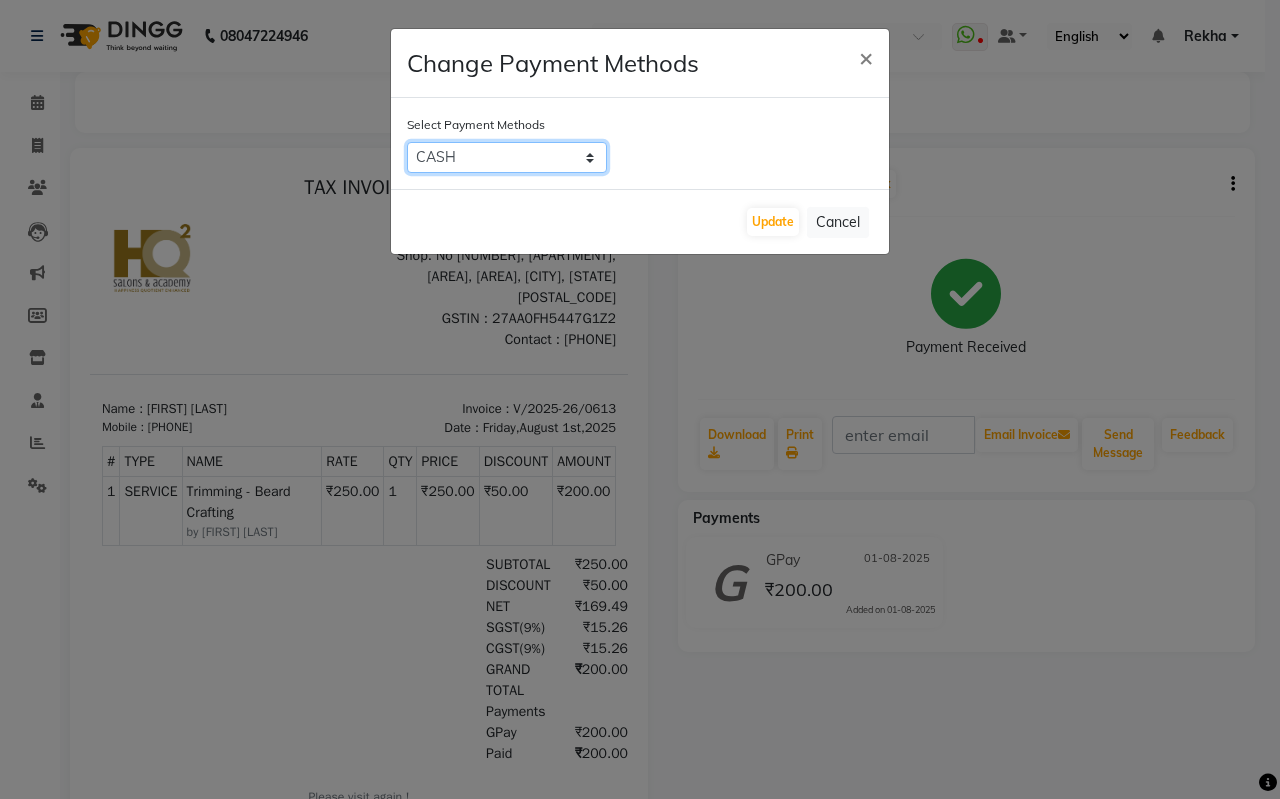click on "CARD   GPay   UPI BharatPay   Debit Card   Other Cards   Visa Card   CASH   PhonePe   CUSTOM   ONLINE   PayTM" 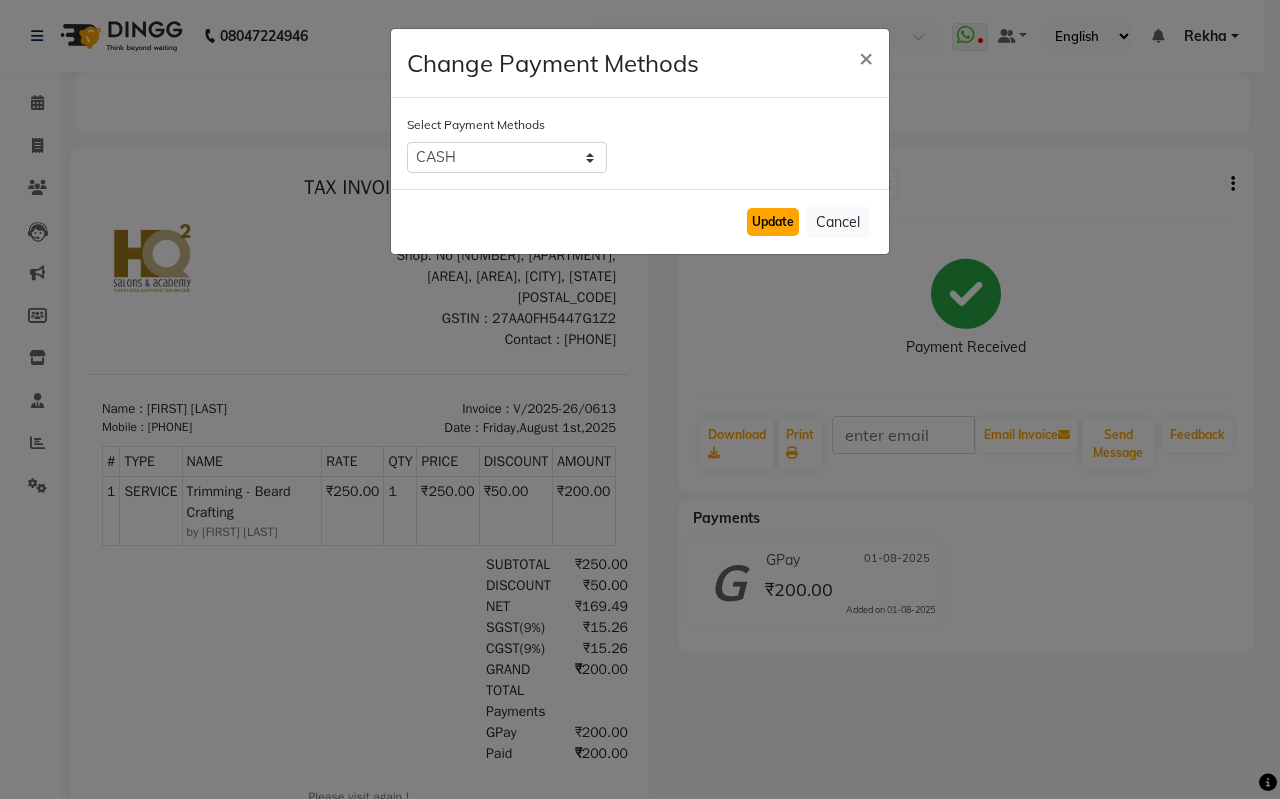 click on "Update" 